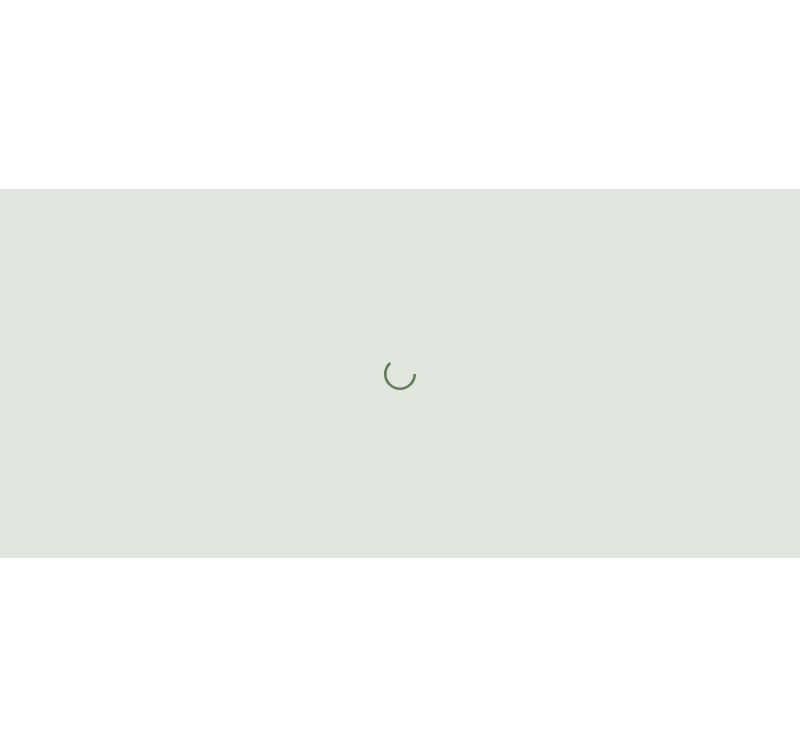 scroll, scrollTop: 0, scrollLeft: 0, axis: both 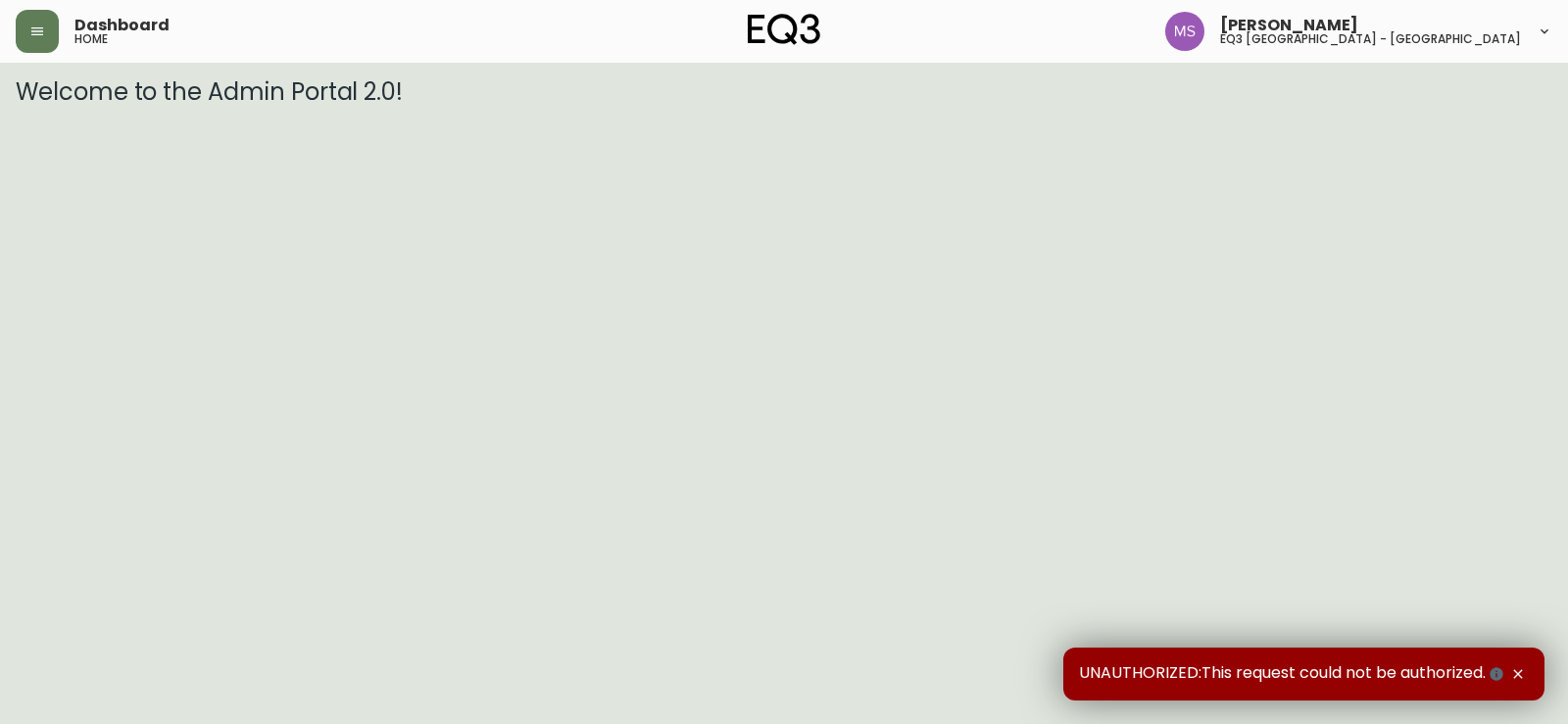 click on "Dashboard home [PERSON_NAME] eq3 [GEOGRAPHIC_DATA] - [GEOGRAPHIC_DATA]" at bounding box center [784, 31] 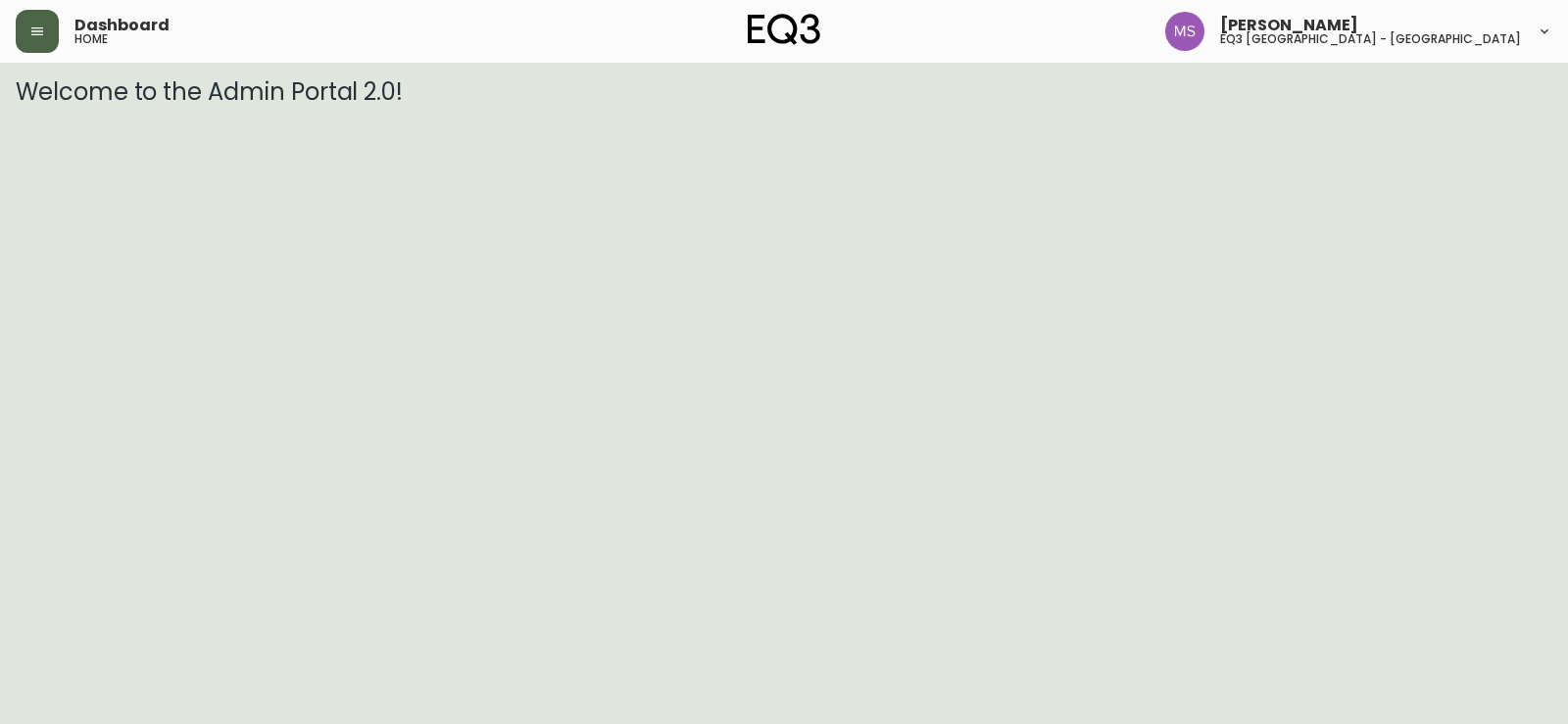 click 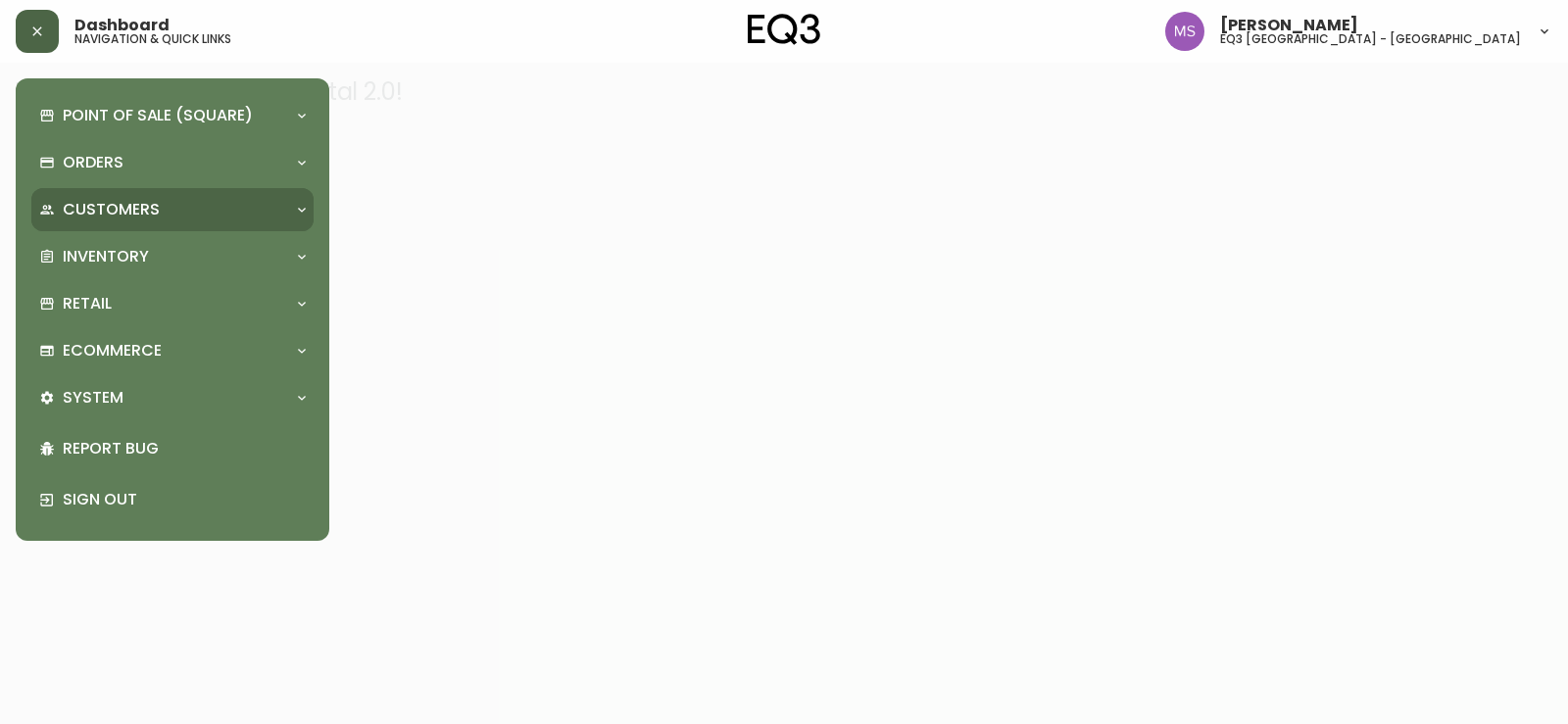 click on "Customers" at bounding box center (163, 210) 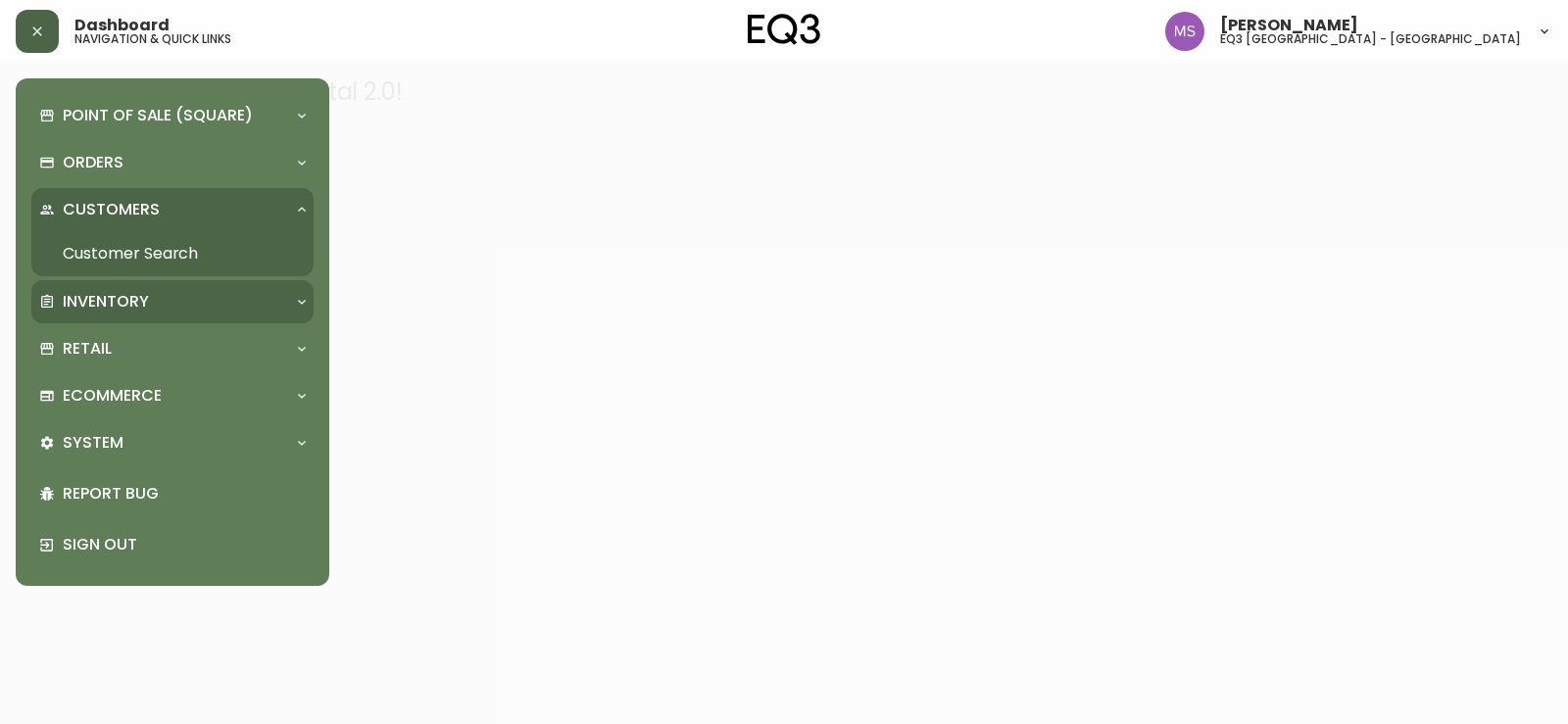 click on "Inventory" at bounding box center (163, 302) 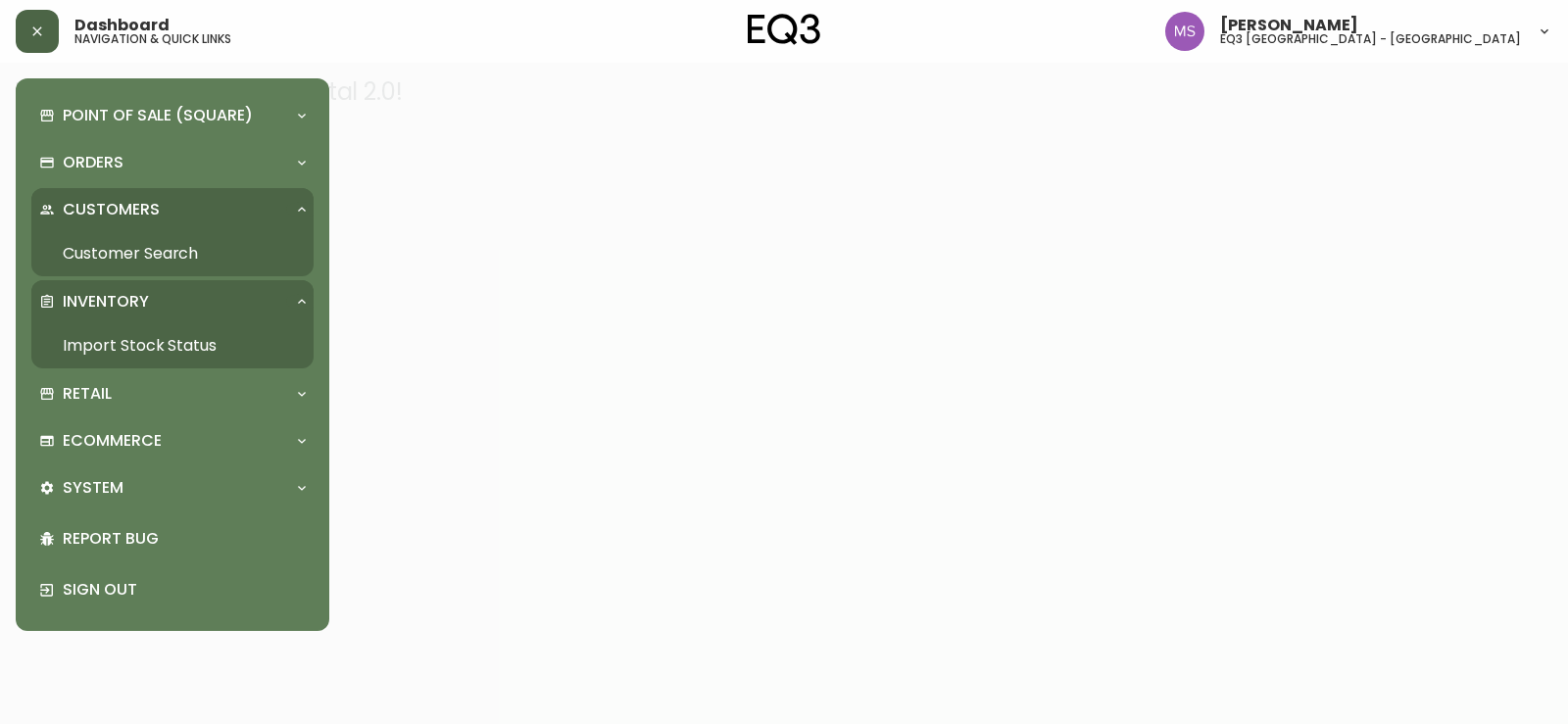 click on "Import Stock Status" at bounding box center (172, 346) 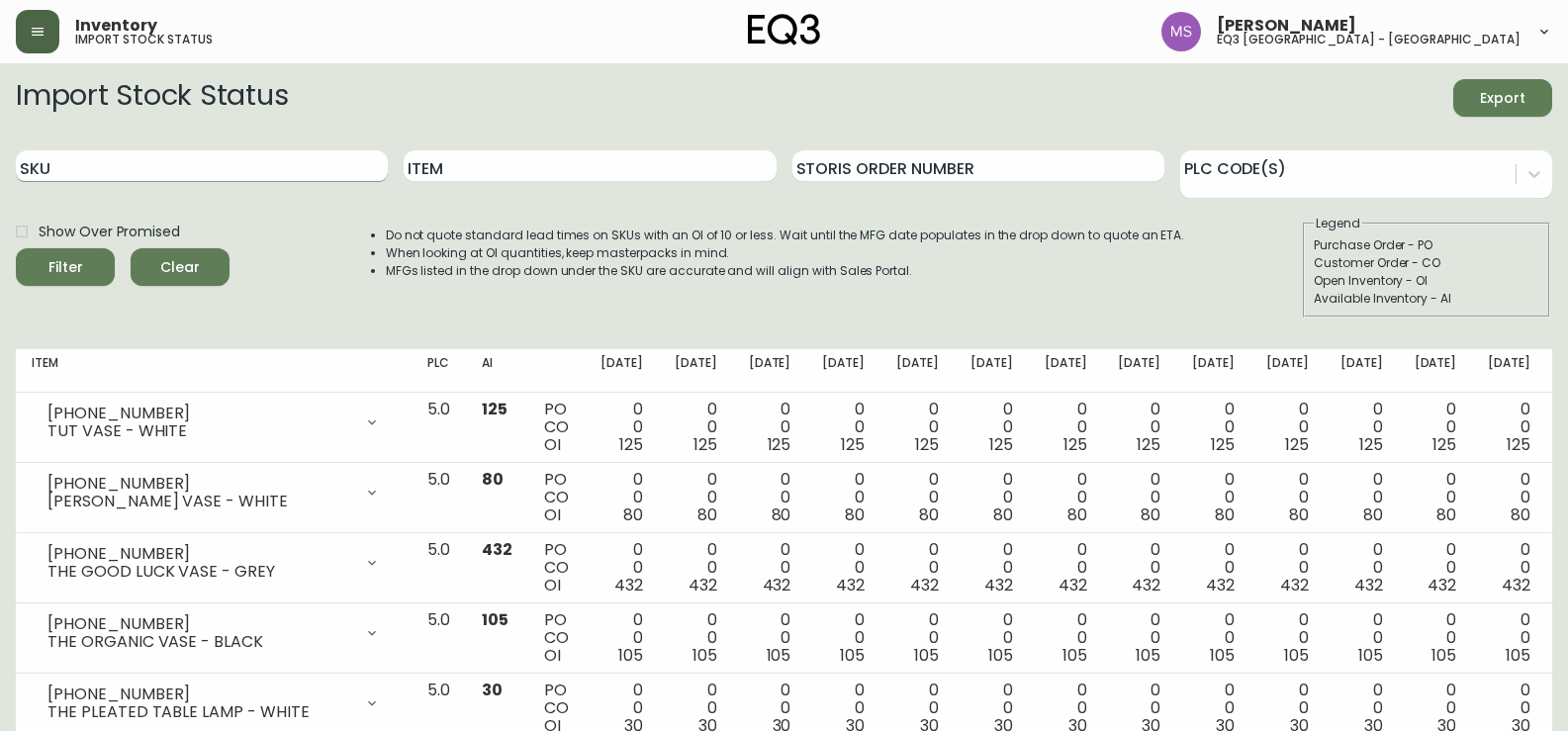 click on "SKU" at bounding box center [202, 166] 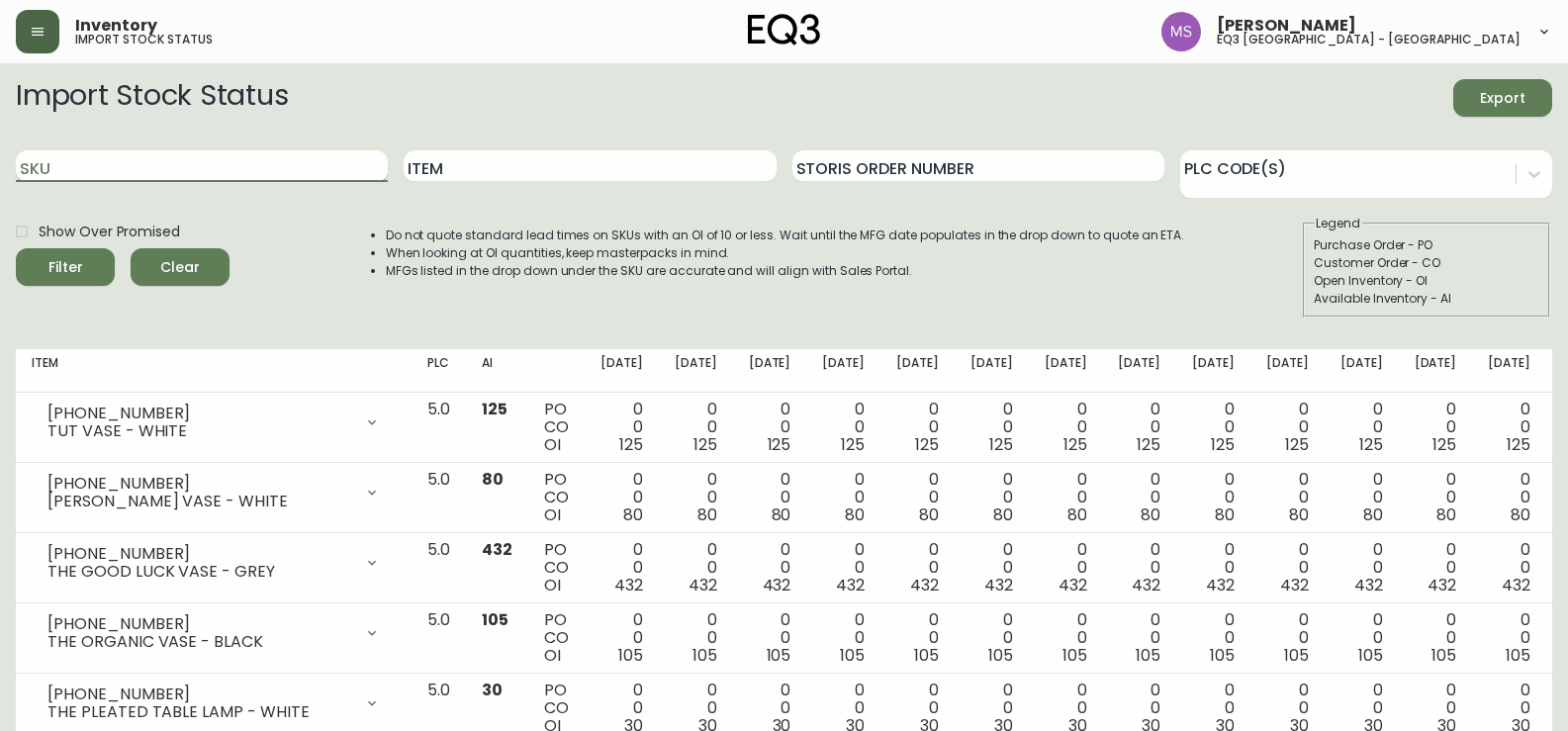 paste on "[PHONE_NUMBER]" 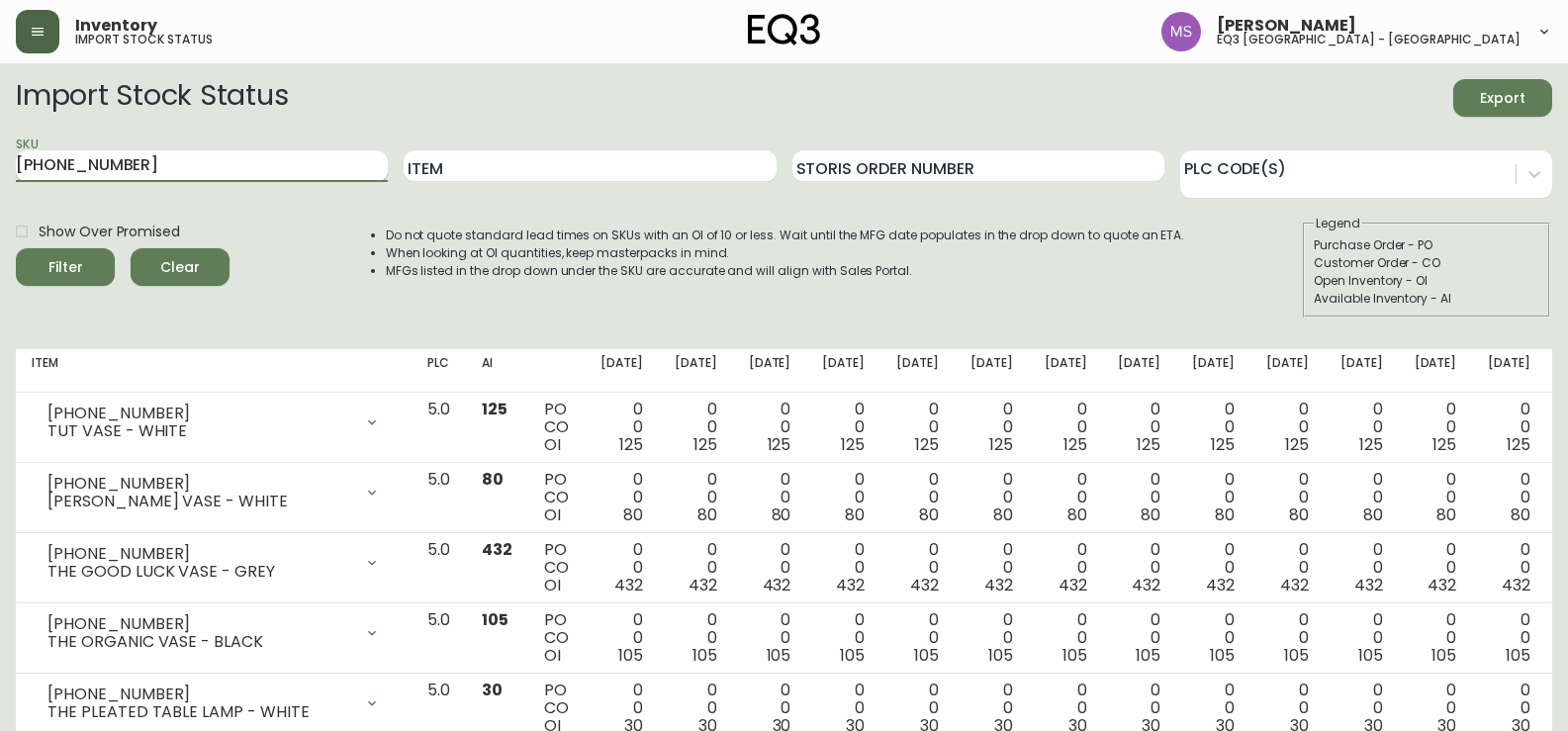 type on "[PHONE_NUMBER]" 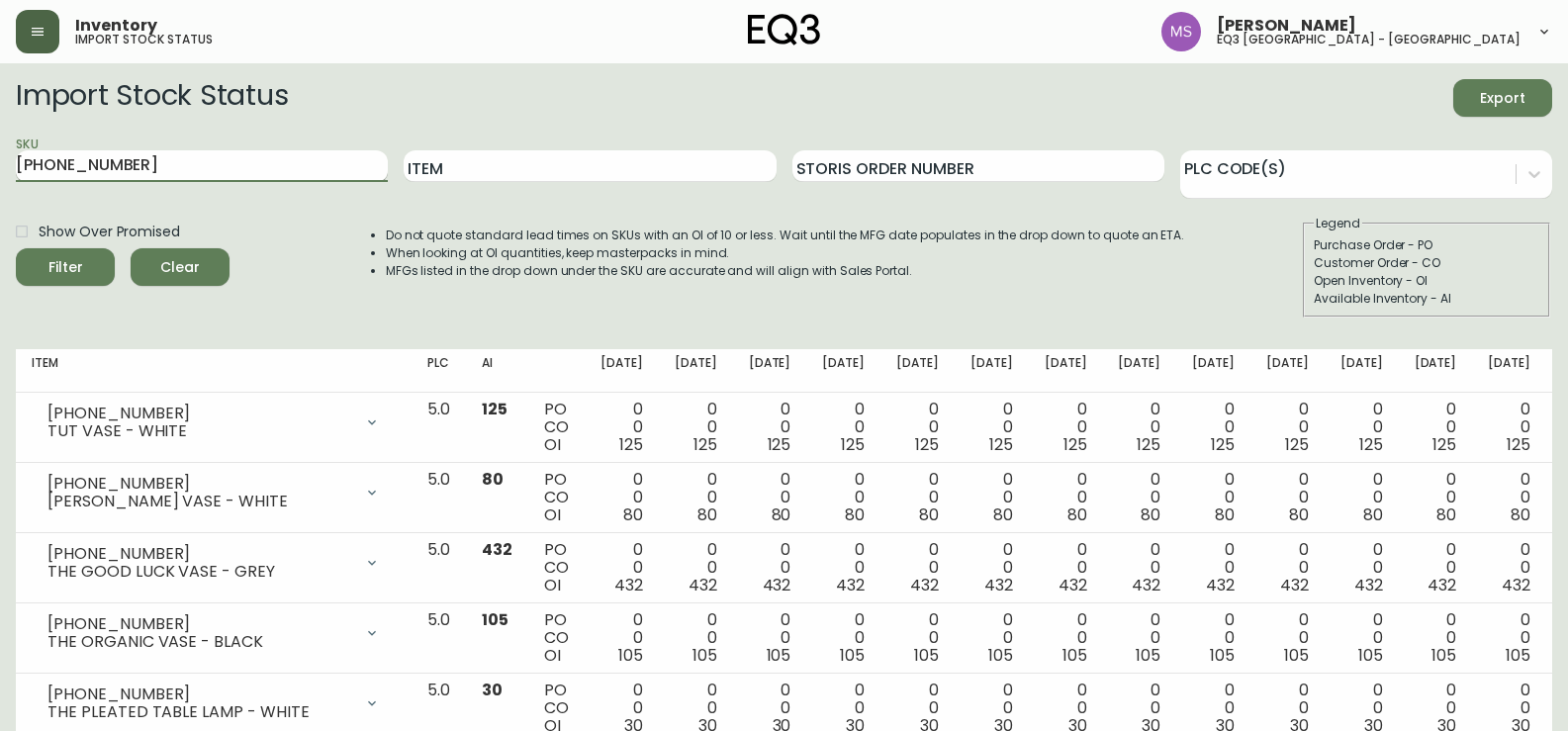 click on "Filter" at bounding box center (65, 267) 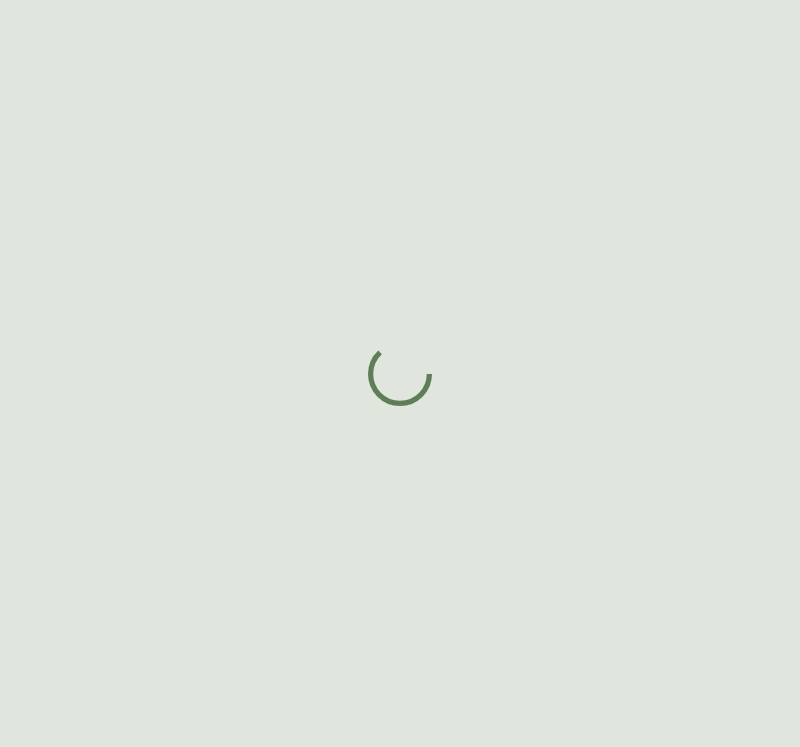 scroll, scrollTop: 0, scrollLeft: 0, axis: both 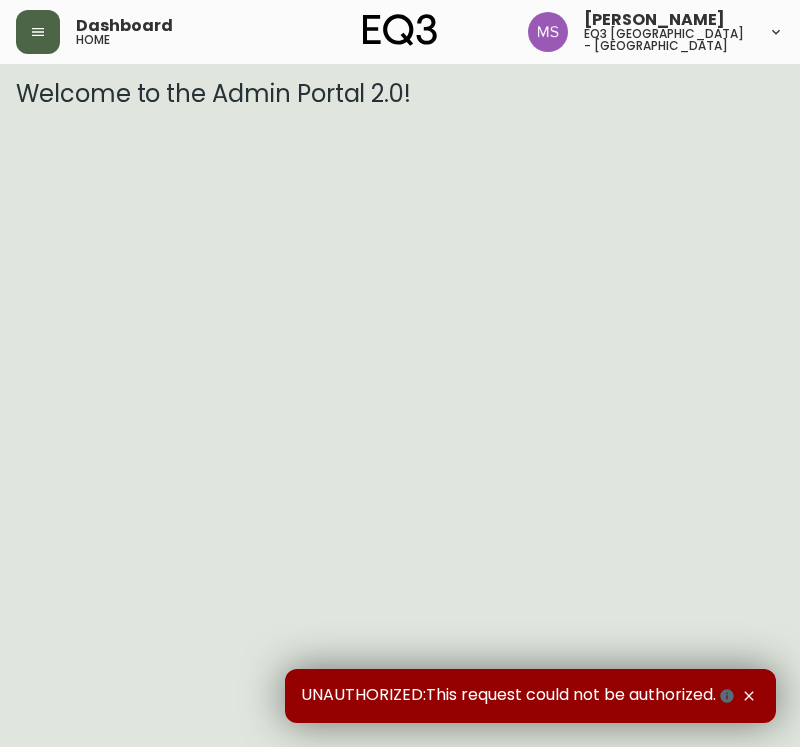 click at bounding box center [38, 32] 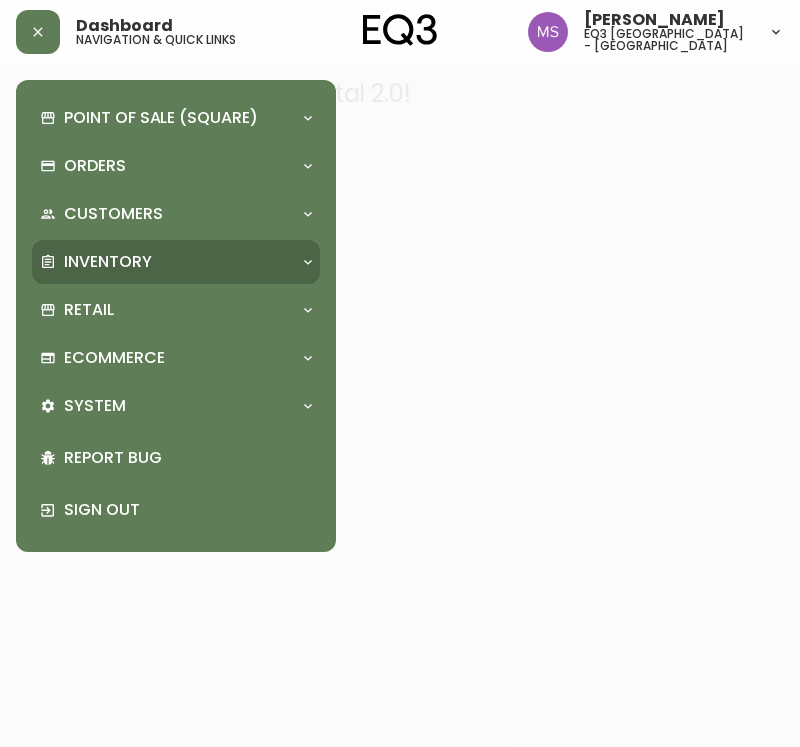 drag, startPoint x: 144, startPoint y: 261, endPoint x: 154, endPoint y: 304, distance: 44.14748 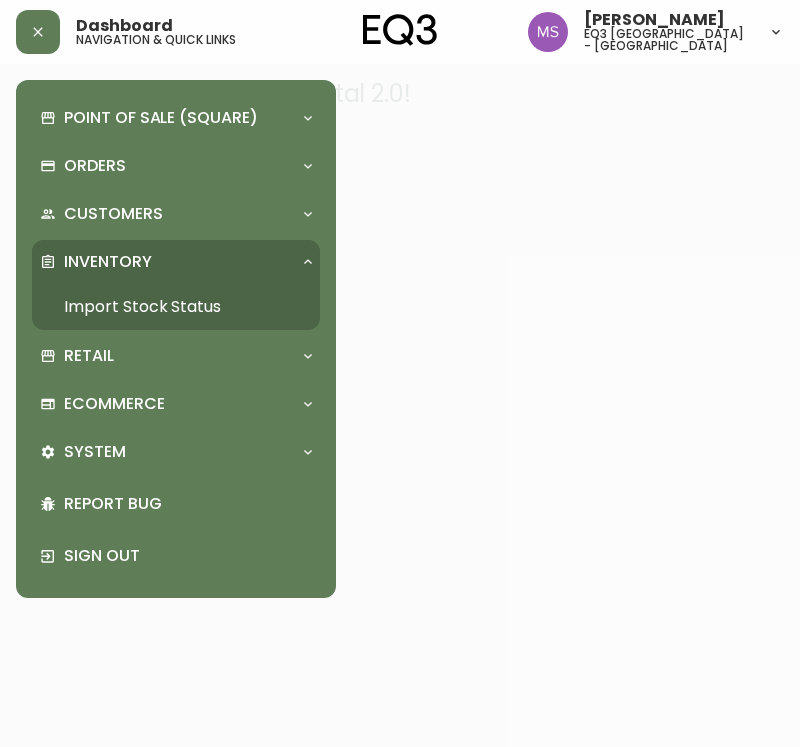 click on "Import Stock Status" at bounding box center (176, 307) 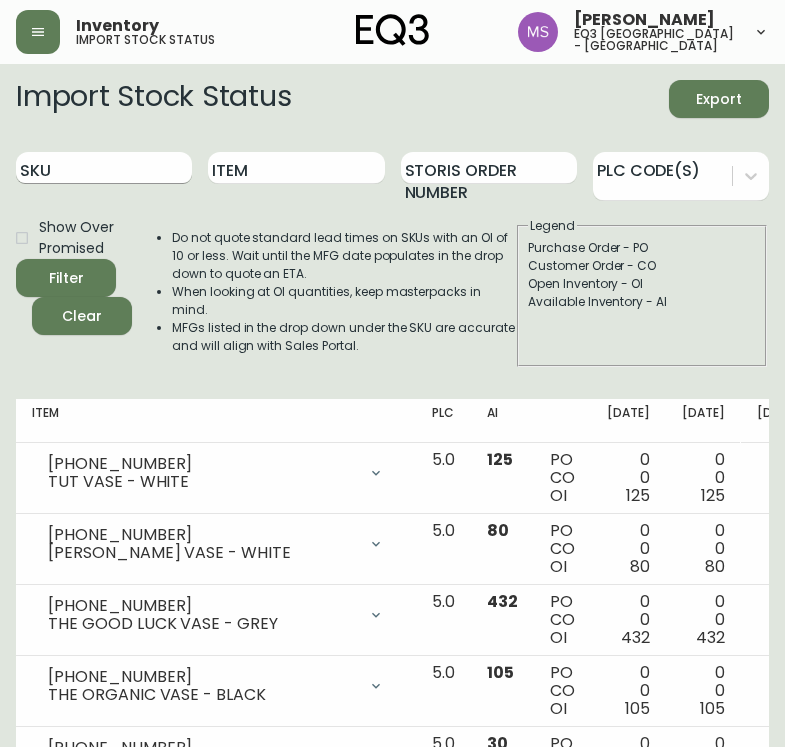 click on "SKU" at bounding box center (104, 168) 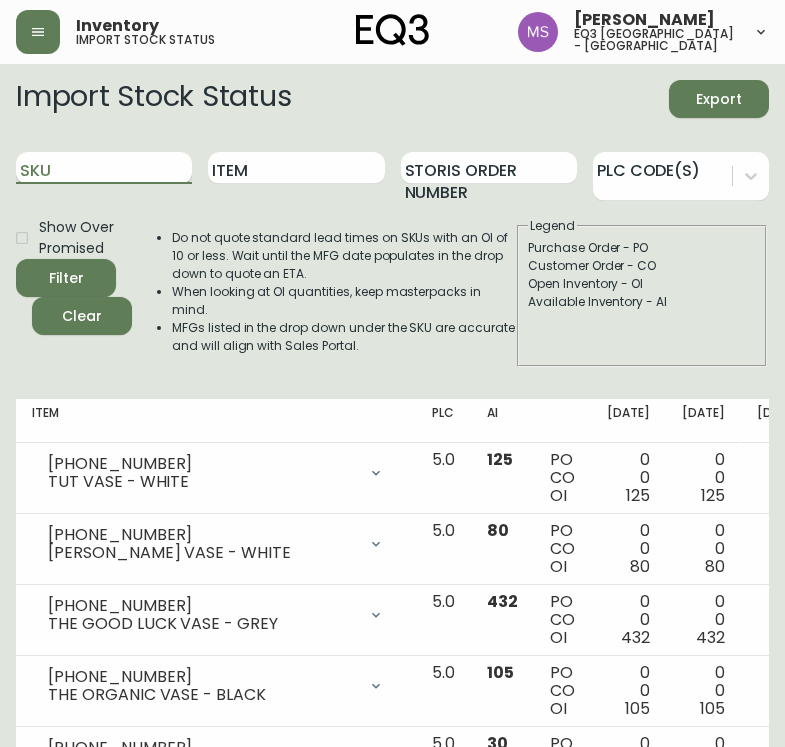 paste on "7050-347-16-A" 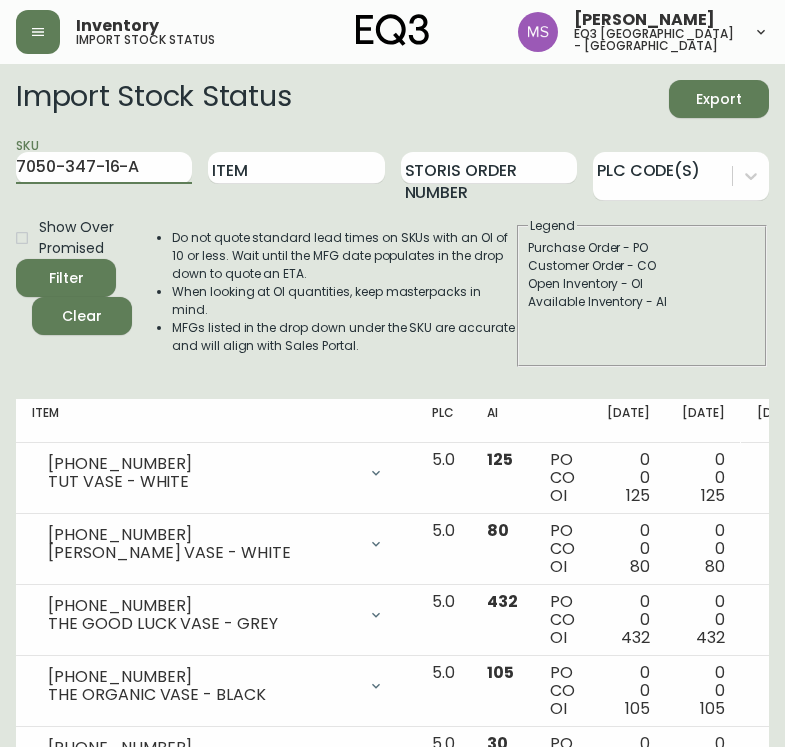 click on "Filter" at bounding box center (66, 278) 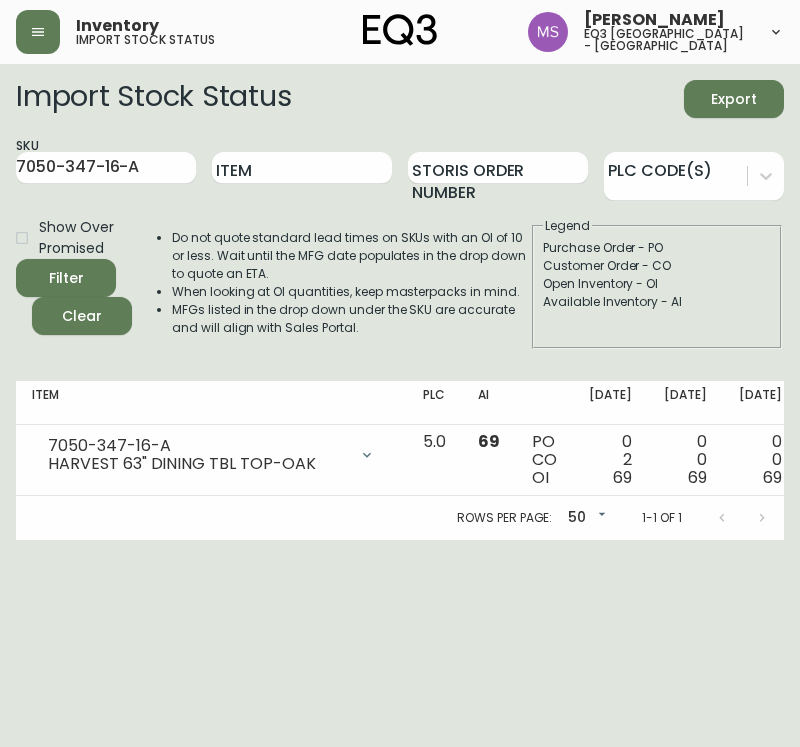 drag, startPoint x: 152, startPoint y: 166, endPoint x: -200, endPoint y: 165, distance: 352.00143 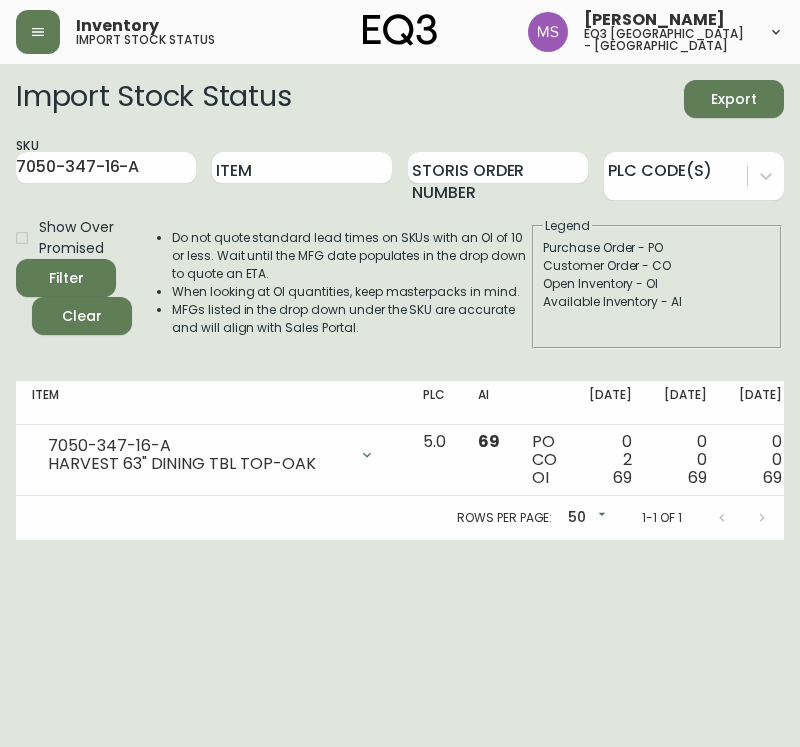 click on "Inventory import stock status Marlond Samedy eq3 montréal - st laurent   Import Stock Status Export SKU 7050-347-16-A Item Storis Order Number PLC Code(s) Show Over Promised Filter Clear Do not quote standard lead times on SKUs with an OI of 10 or less. Wait until the MFG date populates in the drop down to quote an ETA. When looking at OI quantities, keep masterpacks in mind. MFGs listed in the drop down under the SKU are accurate and will align with Sales Portal. Legend Purchase Order - PO Customer Order - CO Open Inventory - OI Available Inventory - AI Item PLC AI Aug 01 Aug 08 Aug 15 Aug 22 Aug 29 Sep 05 Sep 12 Sep 19 Sep 26 Oct 03 Oct 10 Oct 17 Oct 24 Future 7050-347-16-A HARVEST 63" DINING TBL TOP-OAK Opening Balance 71 ( Jul 26, 2025 ) Customer Order (8522774) 1 ( Jul 25, 2025 ) Customer Order (8551545) 1 ( Jul 25, 2025 ) Available Inventory 69 ( Jul 26, 2025 ) Purchase Order (P019510) 26 ( Sep 05, 2025 ) 5.0 69 PO CO OI 0 2 69 0 0 69 0 0 69 0 0 69 0 0 69 26 0 95 0 0 95 0 0 95 0 0 95 0 0" at bounding box center (400, 270) 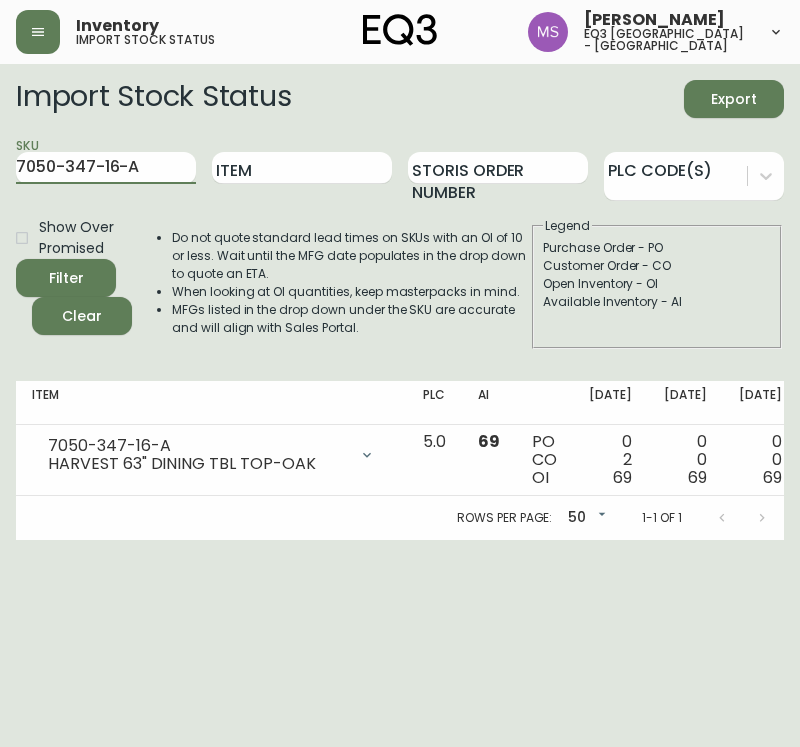 paste on "B" 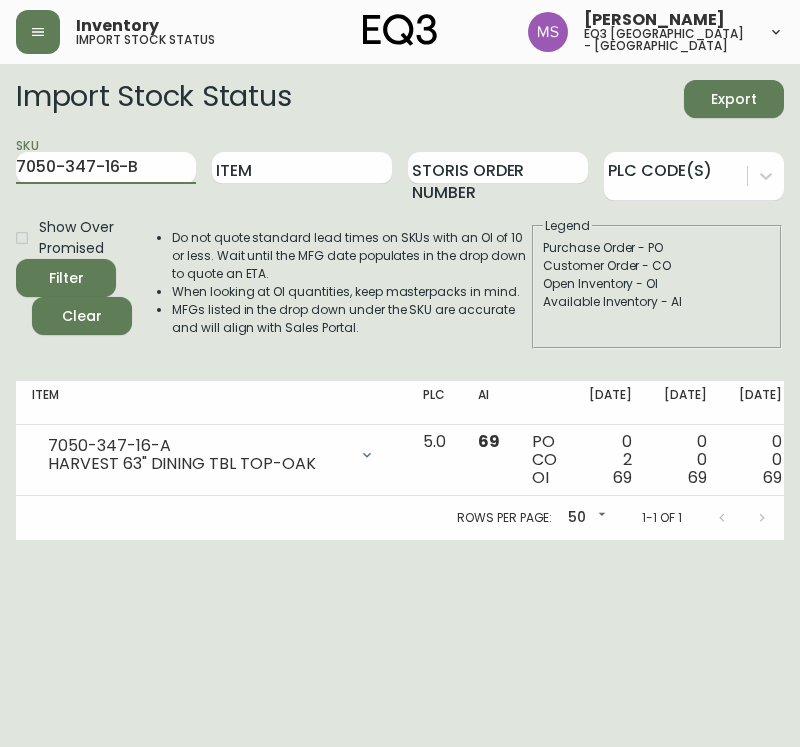 click on "Filter" at bounding box center (66, 278) 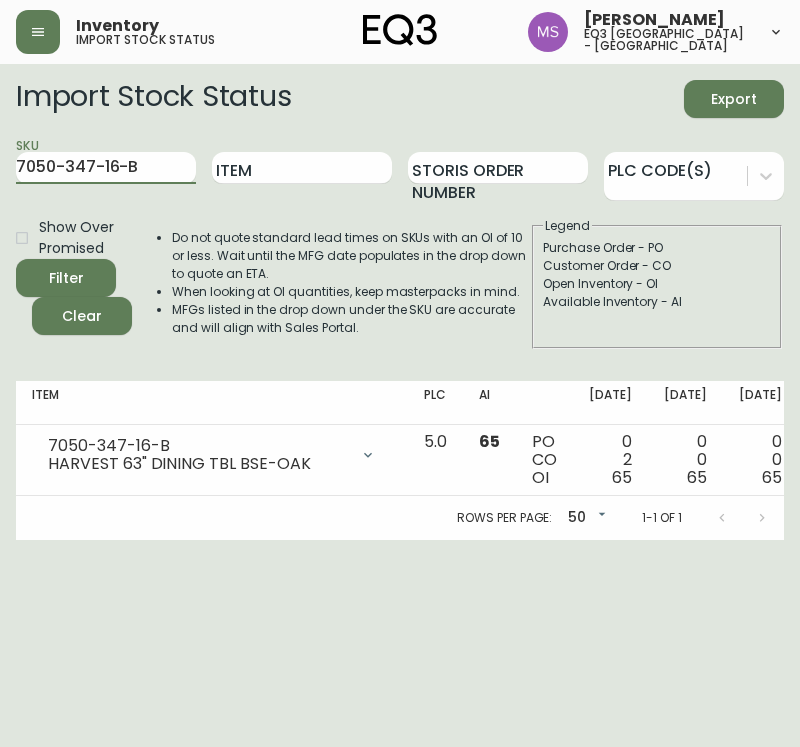drag, startPoint x: 170, startPoint y: 176, endPoint x: -321, endPoint y: 180, distance: 491.0163 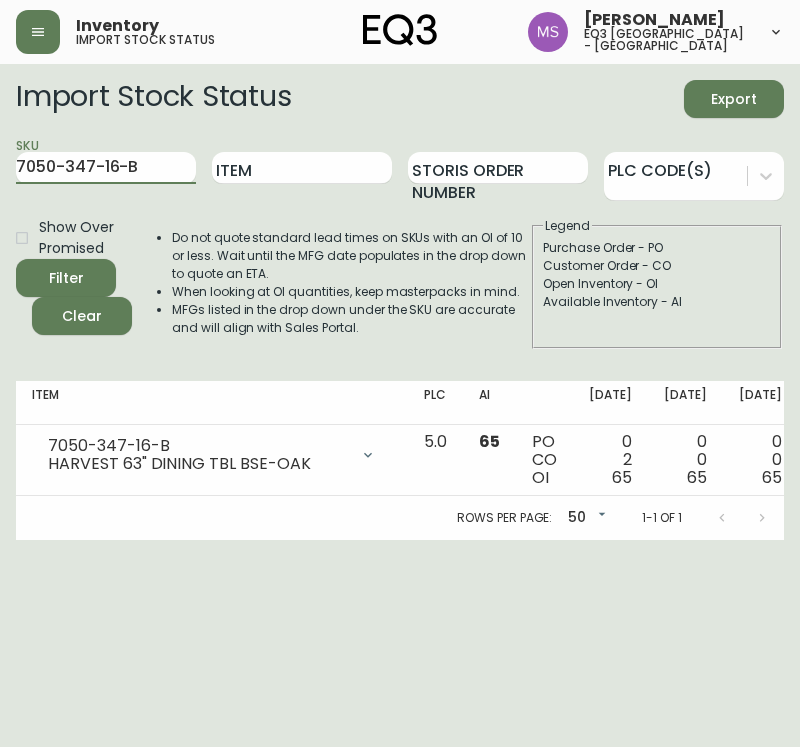 click on "Inventory import stock status Marlond Samedy eq3 montréal - st laurent   Import Stock Status Export SKU 7050-347-16-B Item Storis Order Number PLC Code(s) Show Over Promised Filter Clear Do not quote standard lead times on SKUs with an OI of 10 or less. Wait until the MFG date populates in the drop down to quote an ETA. When looking at OI quantities, keep masterpacks in mind. MFGs listed in the drop down under the SKU are accurate and will align with Sales Portal. Legend Purchase Order - PO Customer Order - CO Open Inventory - OI Available Inventory - AI Item PLC AI Aug 01 Aug 08 Aug 15 Aug 22 Aug 29 Sep 05 Sep 12 Sep 19 Sep 26 Oct 03 Oct 10 Oct 17 Oct 24 Future 7050-347-16-B HARVEST 63" DINING TBL BSE-OAK Opening Balance 67 ( Jul 26, 2025 ) Customer Order (8522774) 1 ( Jul 25, 2025 ) Customer Order (8551545) 1 ( Jul 25, 2025 ) Available Inventory 65 ( Jul 26, 2025 ) Purchase Order (P019510) 27 ( Sep 05, 2025 ) 5.0 65 PO CO OI 0 2 65 0 0 65 0 0 65 0 0 65 0 0 65 27 0 92 0 0 92 0 0 92 0 0 92 0 0" at bounding box center [400, 270] 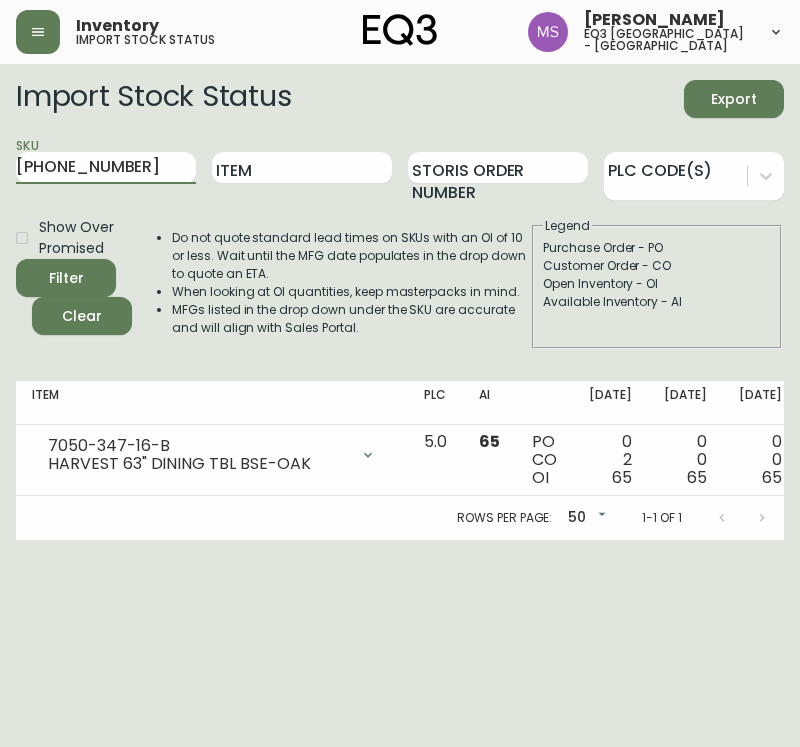 click on "Filter" at bounding box center [66, 278] 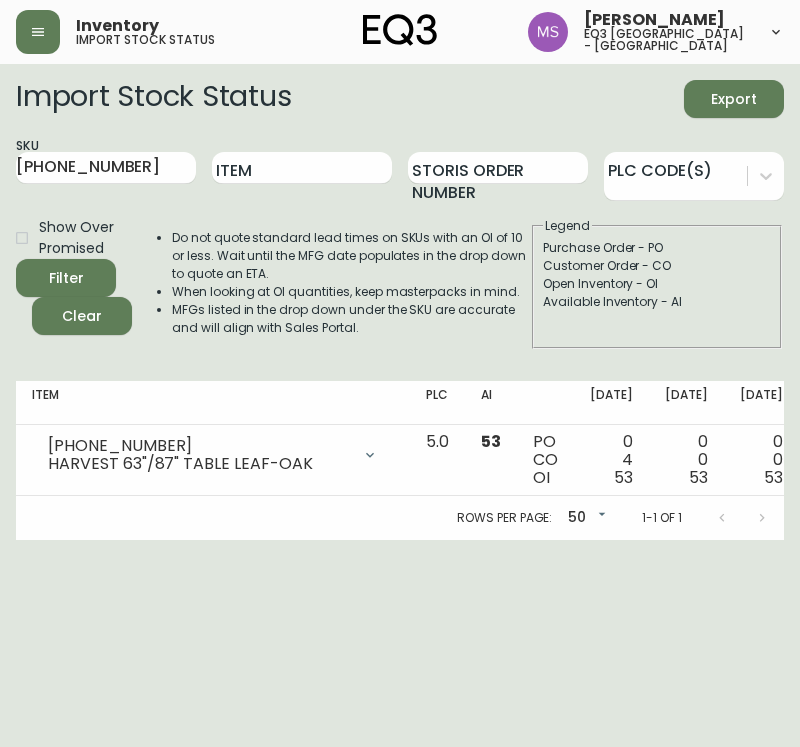 drag, startPoint x: 343, startPoint y: 211, endPoint x: 8, endPoint y: 169, distance: 337.62256 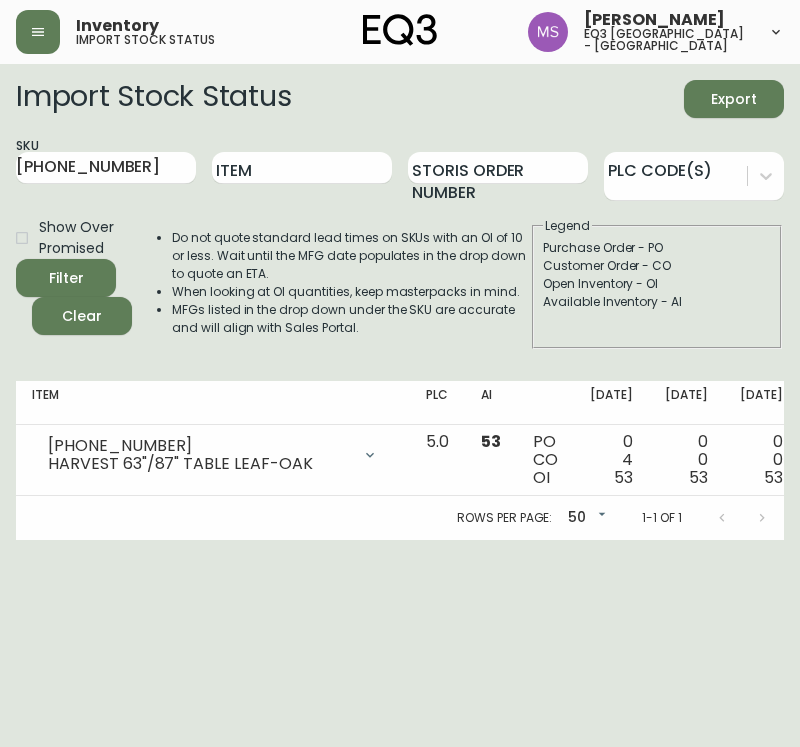 drag, startPoint x: -132, startPoint y: 164, endPoint x: -200, endPoint y: 164, distance: 68 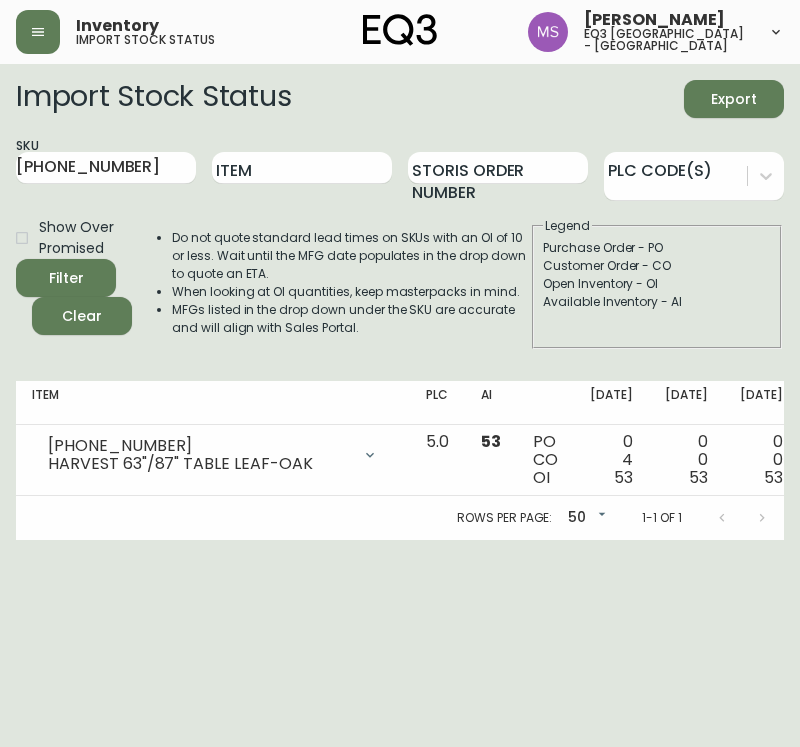 click on "Inventory import stock status Marlond Samedy eq3 montréal - st laurent   Import Stock Status Export SKU 7050-348-16 Item Storis Order Number PLC Code(s) Show Over Promised Filter Clear Do not quote standard lead times on SKUs with an OI of 10 or less. Wait until the MFG date populates in the drop down to quote an ETA. When looking at OI quantities, keep masterpacks in mind. MFGs listed in the drop down under the SKU are accurate and will align with Sales Portal. Legend Purchase Order - PO Customer Order - CO Open Inventory - OI Available Inventory - AI Item PLC AI Aug 01 Aug 08 Aug 15 Aug 22 Aug 29 Sep 05 Sep 12 Sep 19 Sep 26 Oct 03 Oct 10 Oct 17 Oct 24 Future 7050-348-16 HARVEST 63"/87" TABLE LEAF-OAK Opening Balance 57 ( Jul 26, 2025 ) Customer Order (8522774) 2 ( Jul 25, 2025 ) Customer Order (8550667) 2 ( Jul 25, 2025 ) Available Inventory 53 ( Jul 26, 2025 ) Purchase Order (P019510) 64 ( Sep 05, 2025 ) 5.0 53 PO CO OI 0 4 53 0 0 53 0 0 53 0 0 53 0 0 53 64 0 117 0 0 117 0 0 117 0 0 117 0 0" at bounding box center [400, 270] 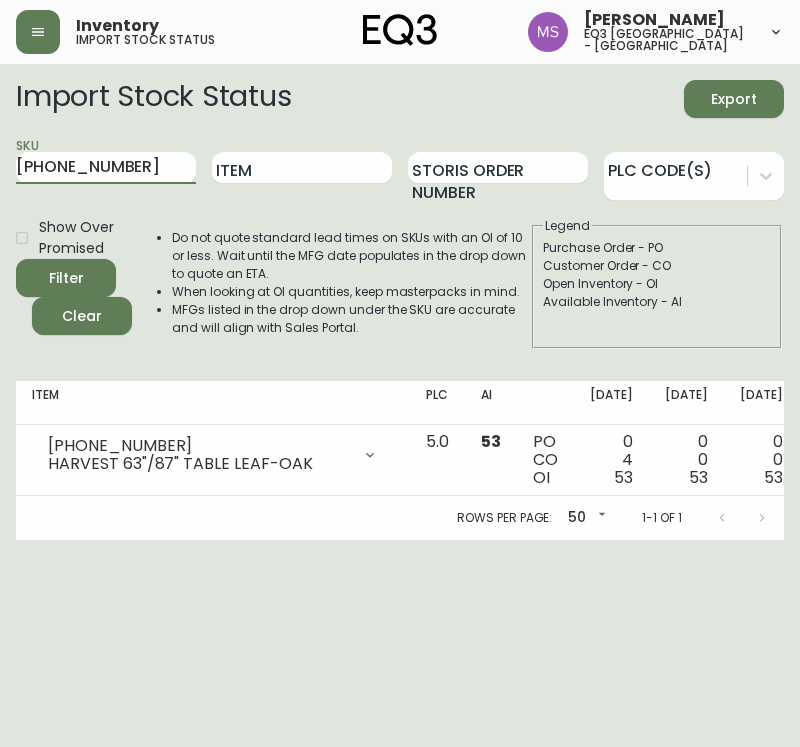 paste on "9" 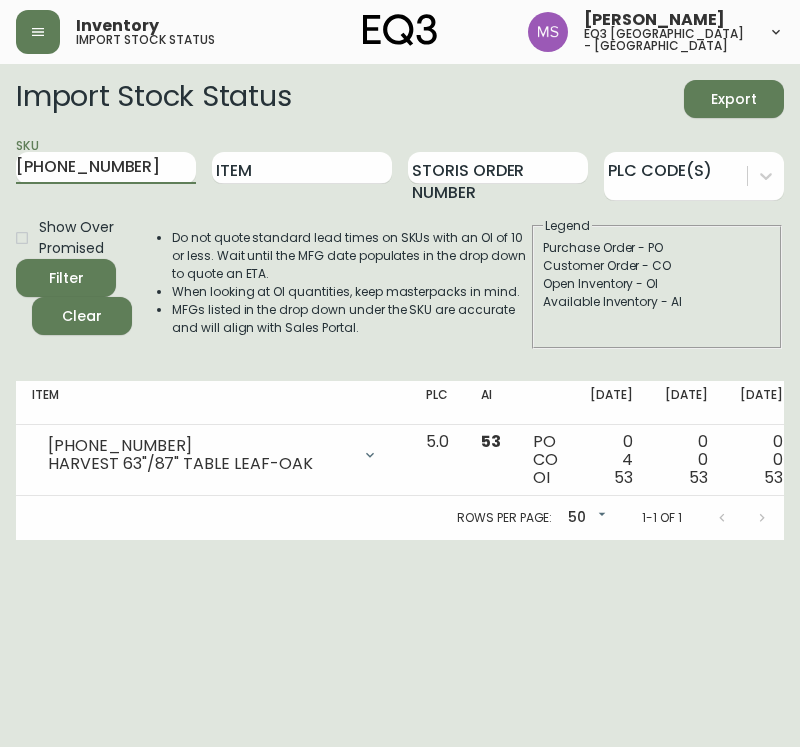 type on "7050-349-16" 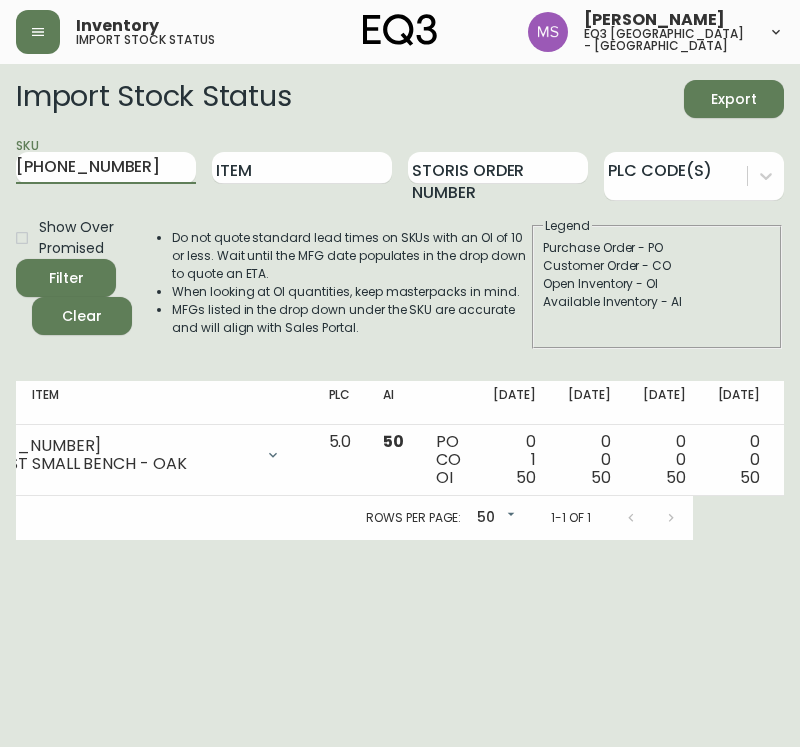 scroll, scrollTop: 0, scrollLeft: 0, axis: both 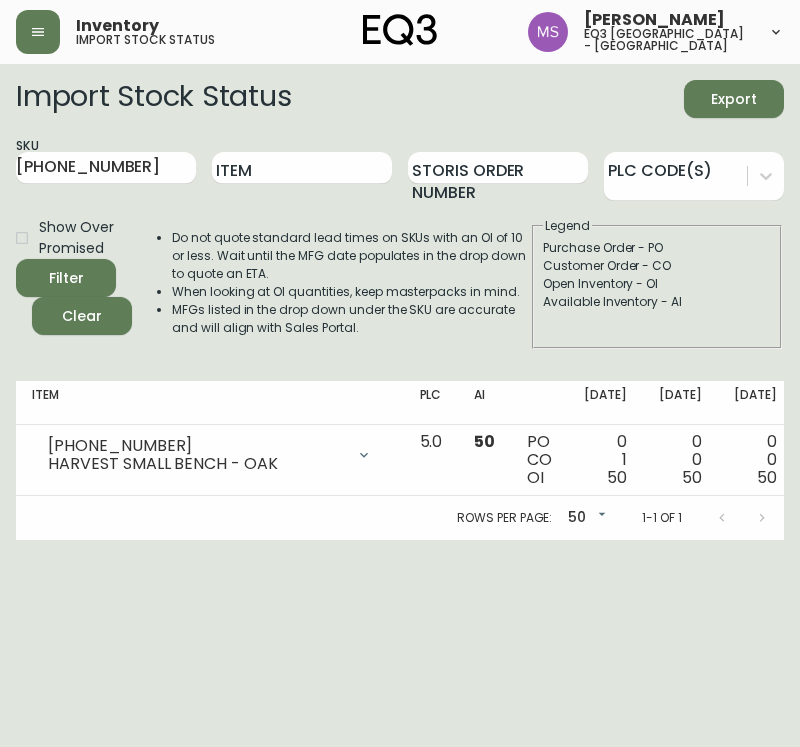 click on "Inventory import stock status" at bounding box center (144, 32) 